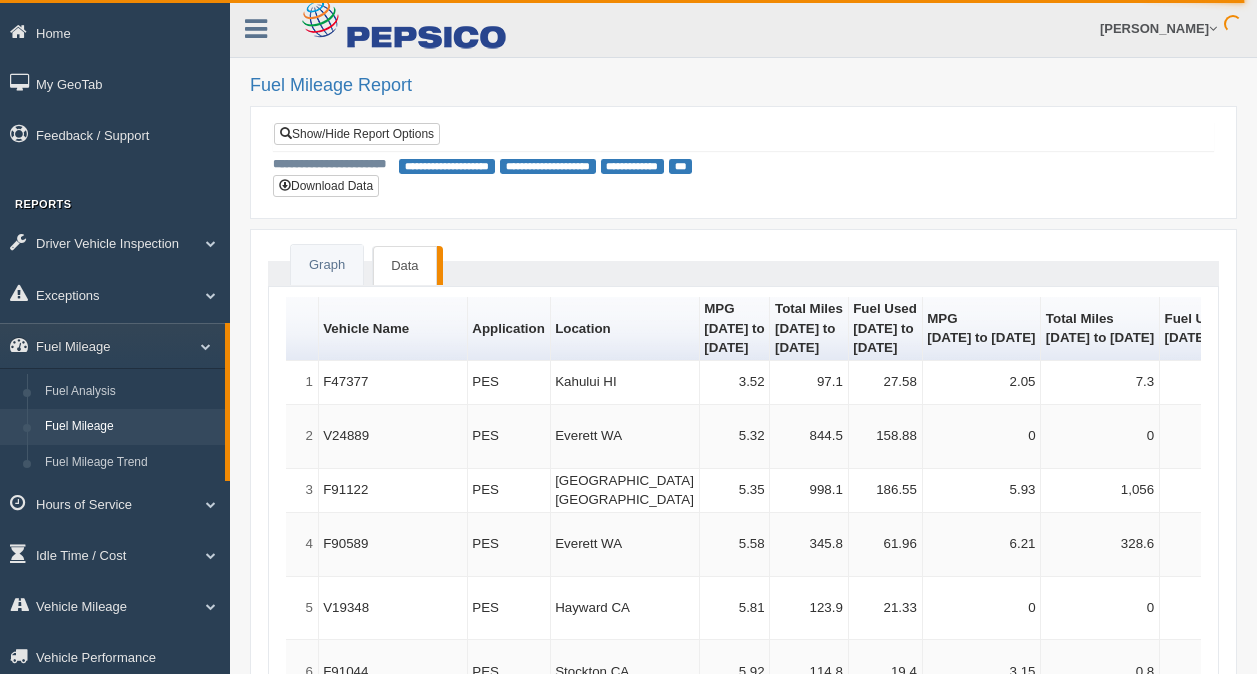 scroll, scrollTop: 0, scrollLeft: 0, axis: both 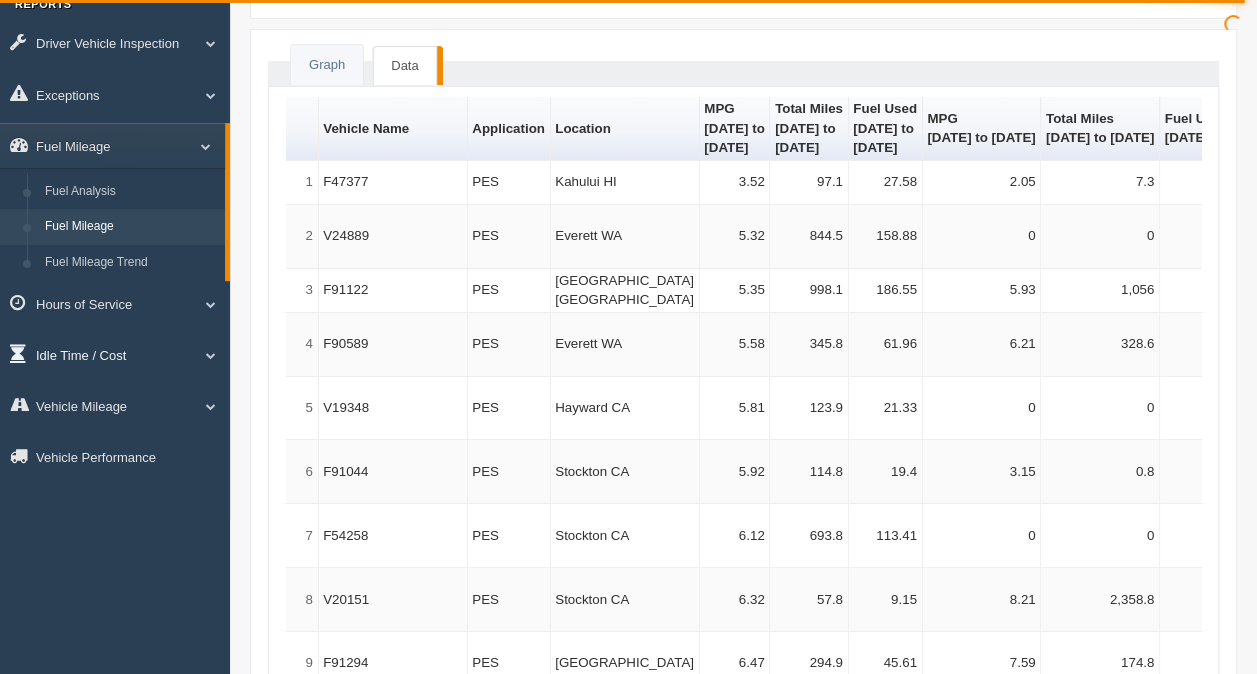 click on "Idle Time / Cost" at bounding box center (115, 354) 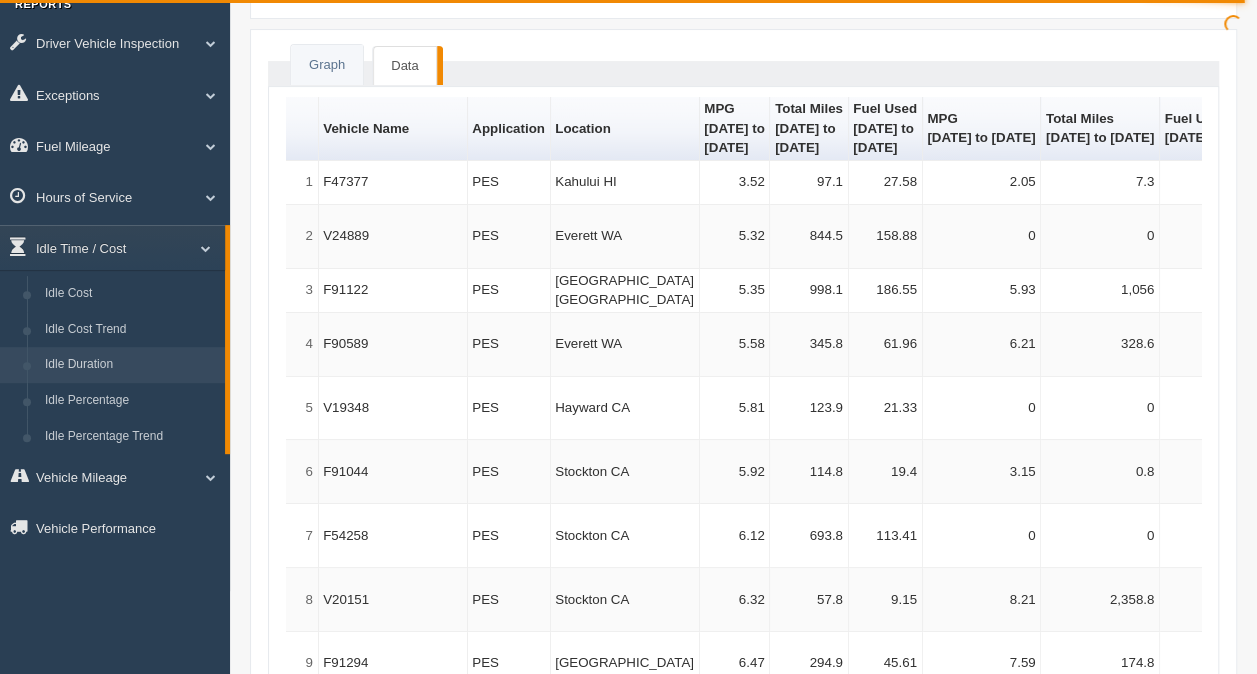 click on "Idle Duration" at bounding box center (130, 365) 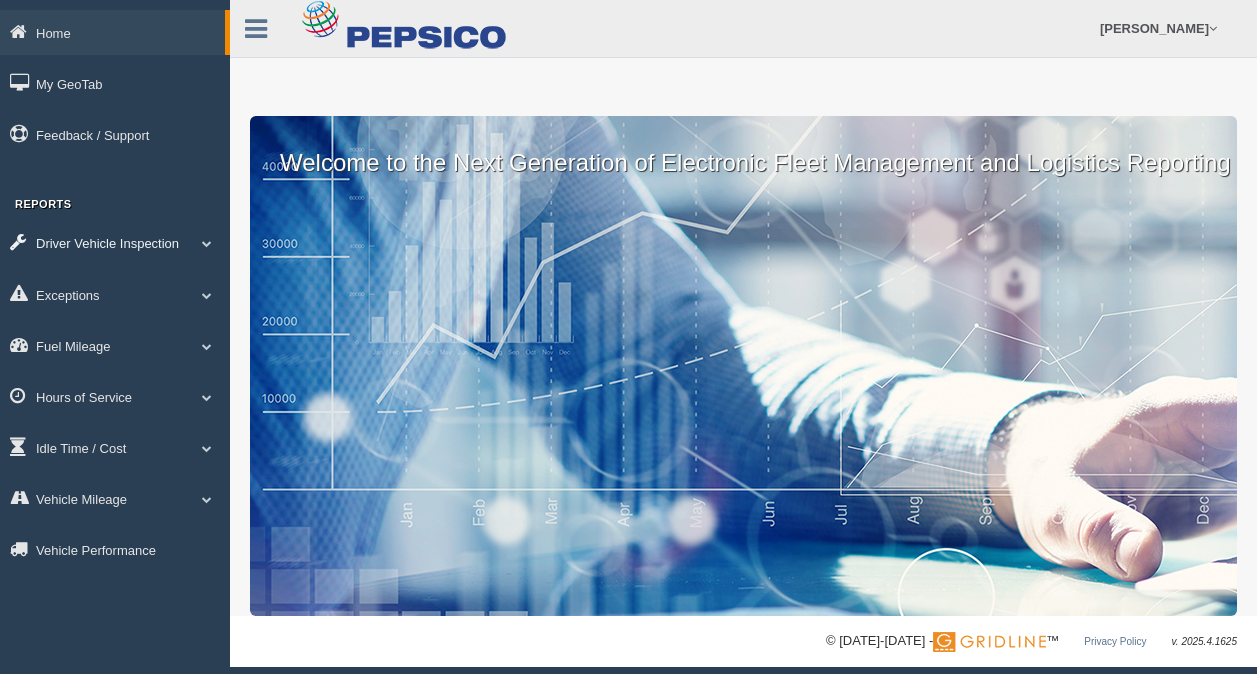 scroll, scrollTop: 0, scrollLeft: 0, axis: both 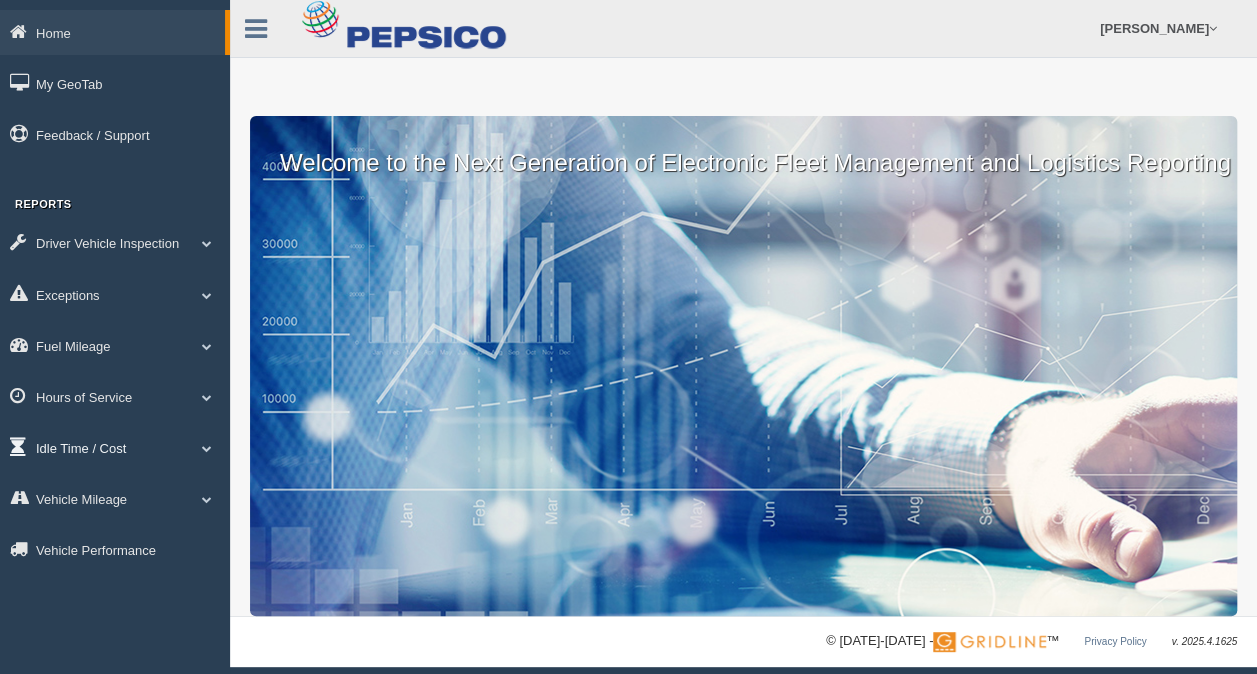 click on "Idle Time / Cost" at bounding box center (115, 447) 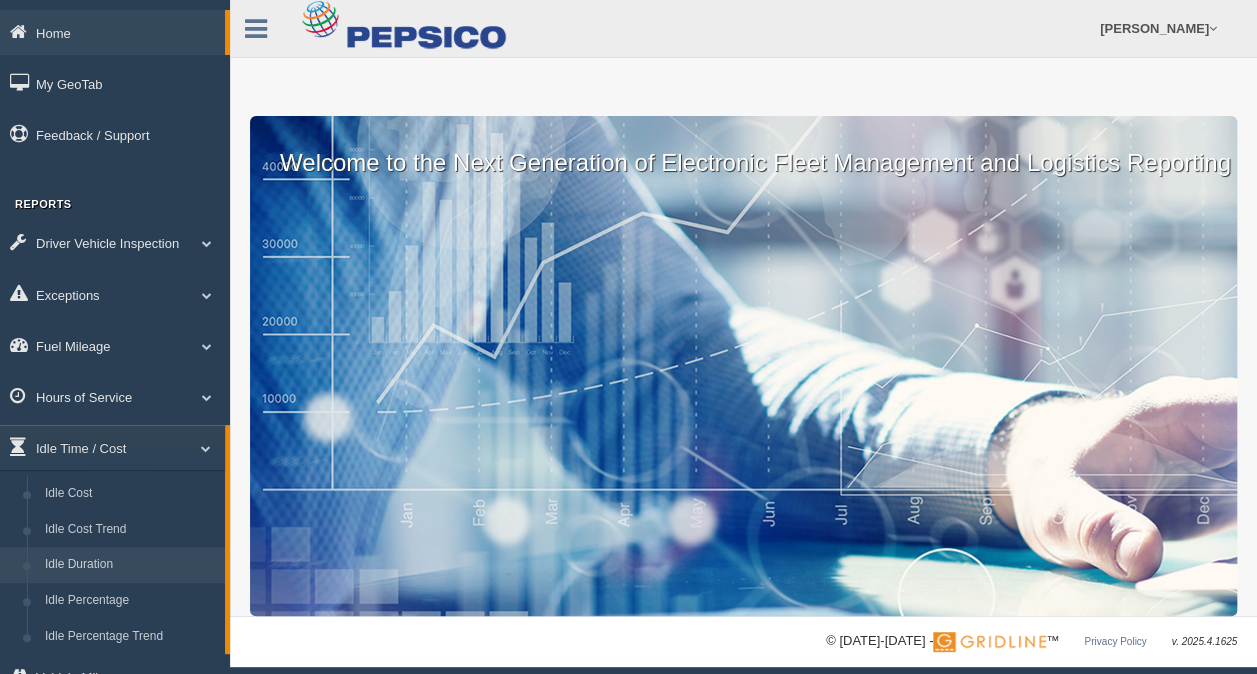 click on "Idle Duration" at bounding box center [130, 565] 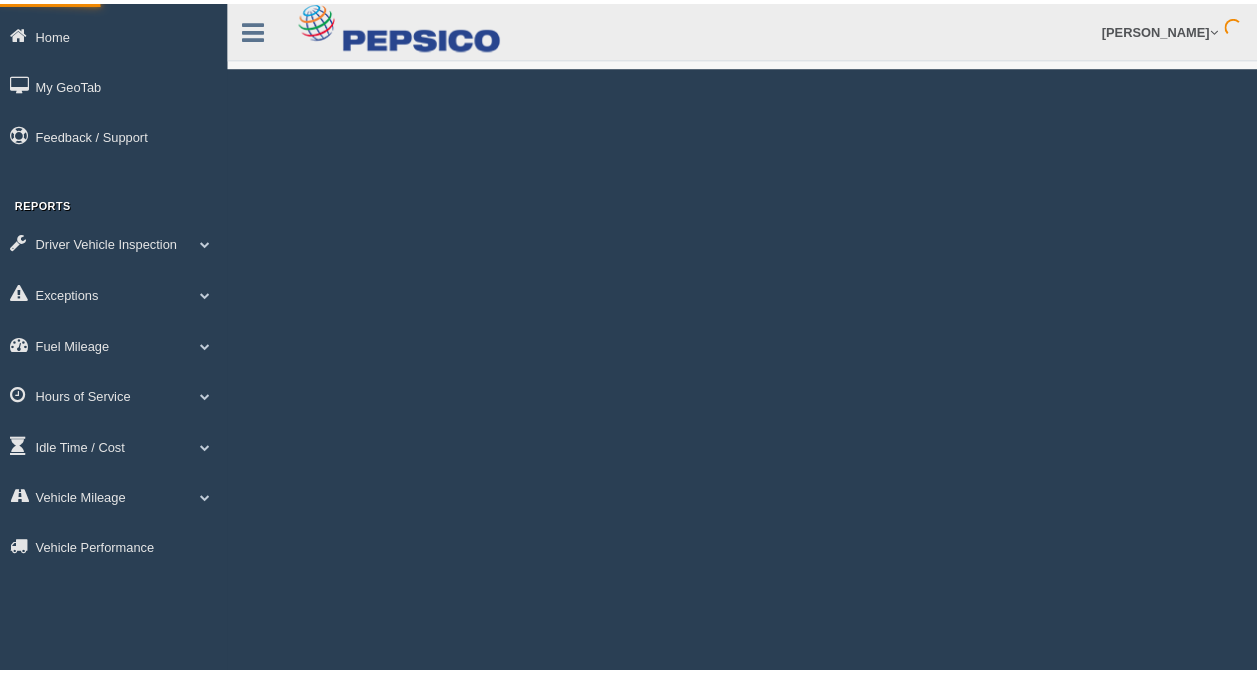 scroll, scrollTop: 0, scrollLeft: 0, axis: both 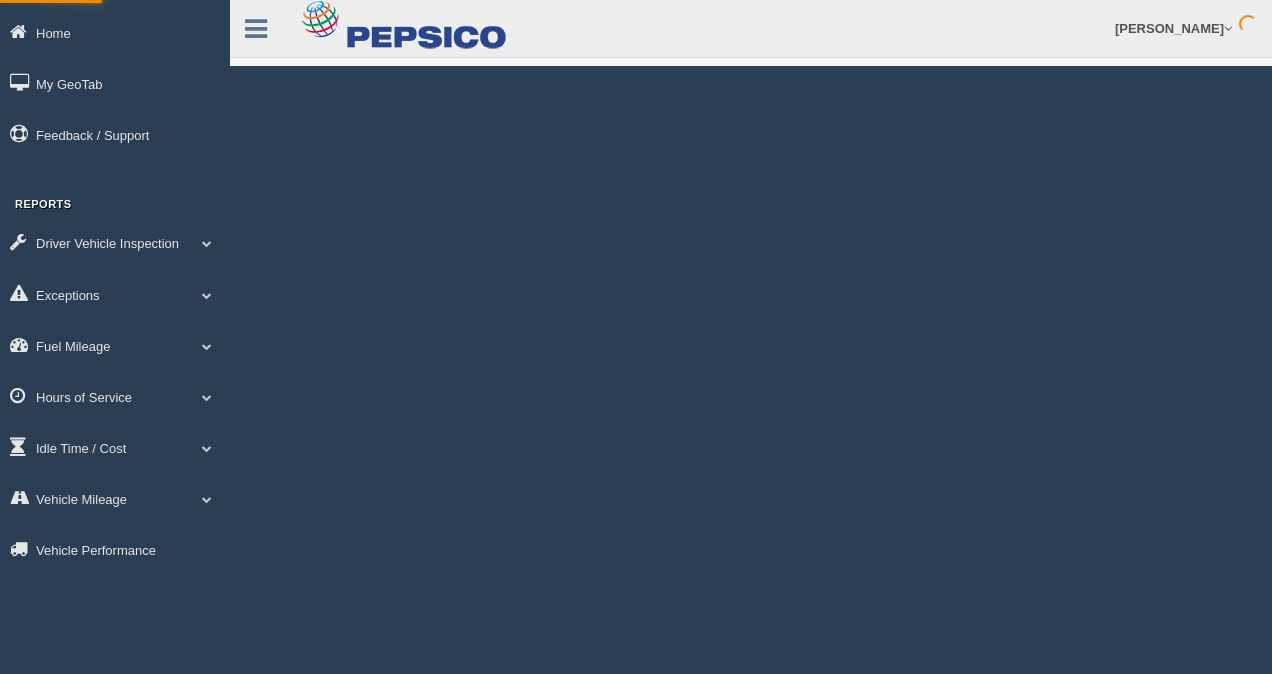 select 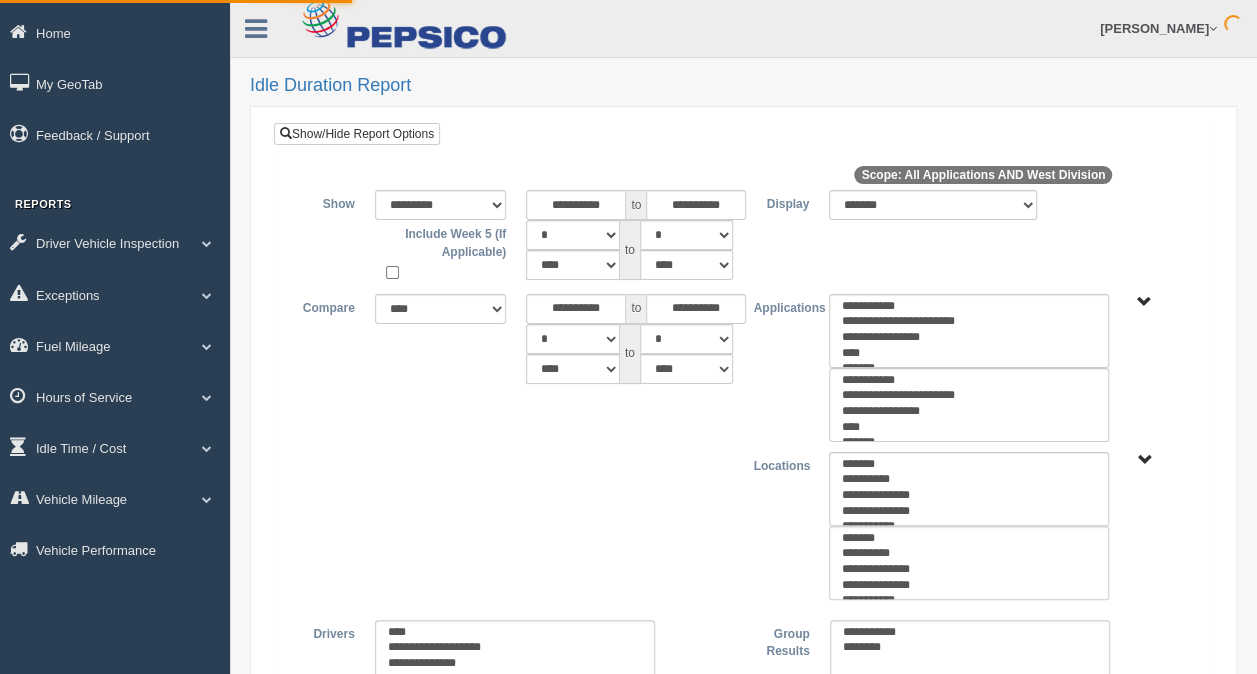 type on "*********" 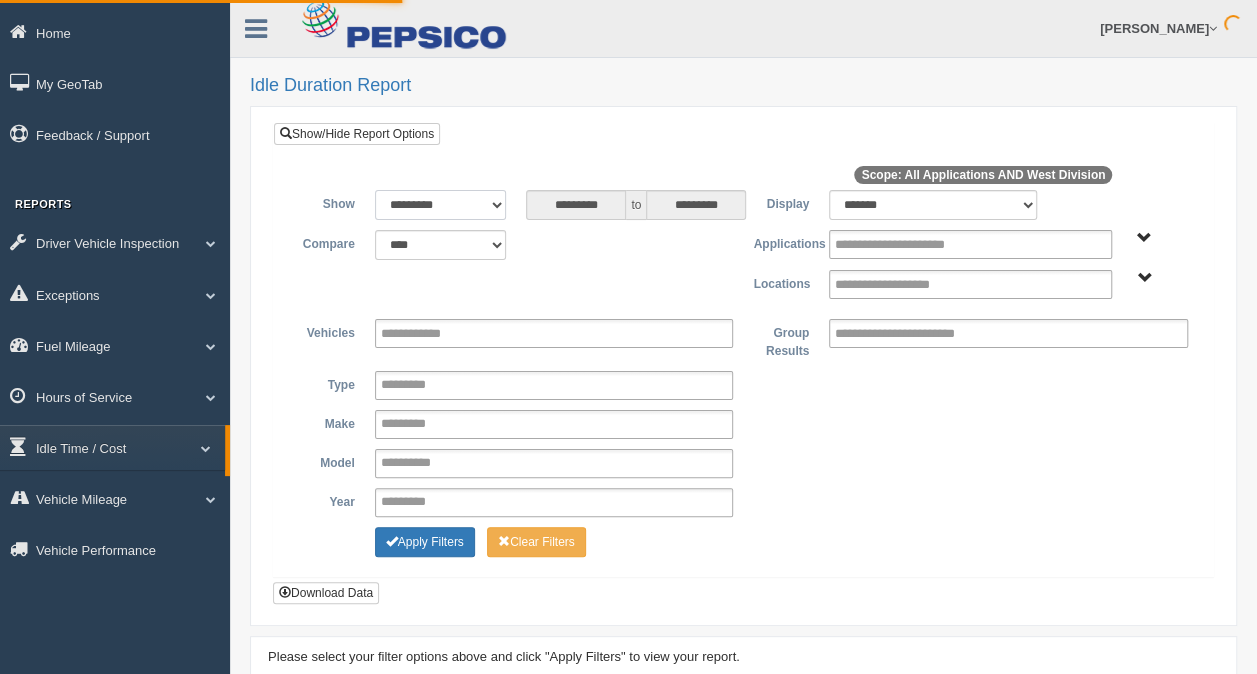 click on "**********" at bounding box center [441, 205] 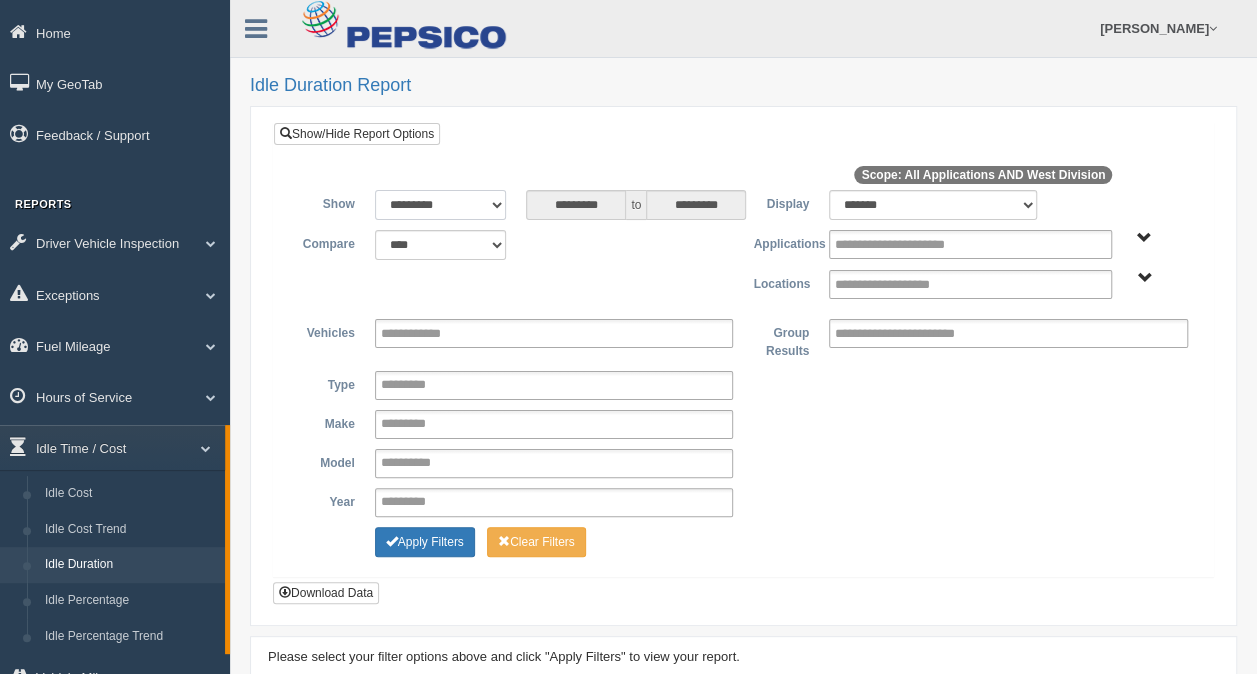 select on "*********" 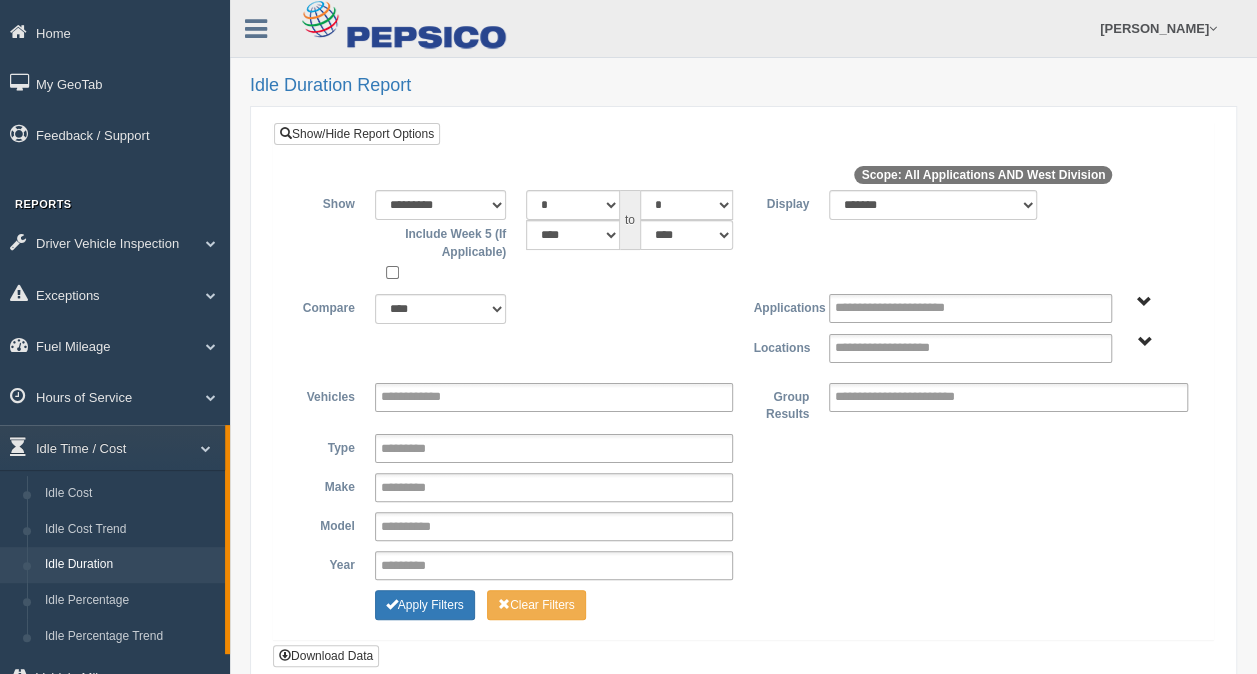 click at bounding box center (743, 178) 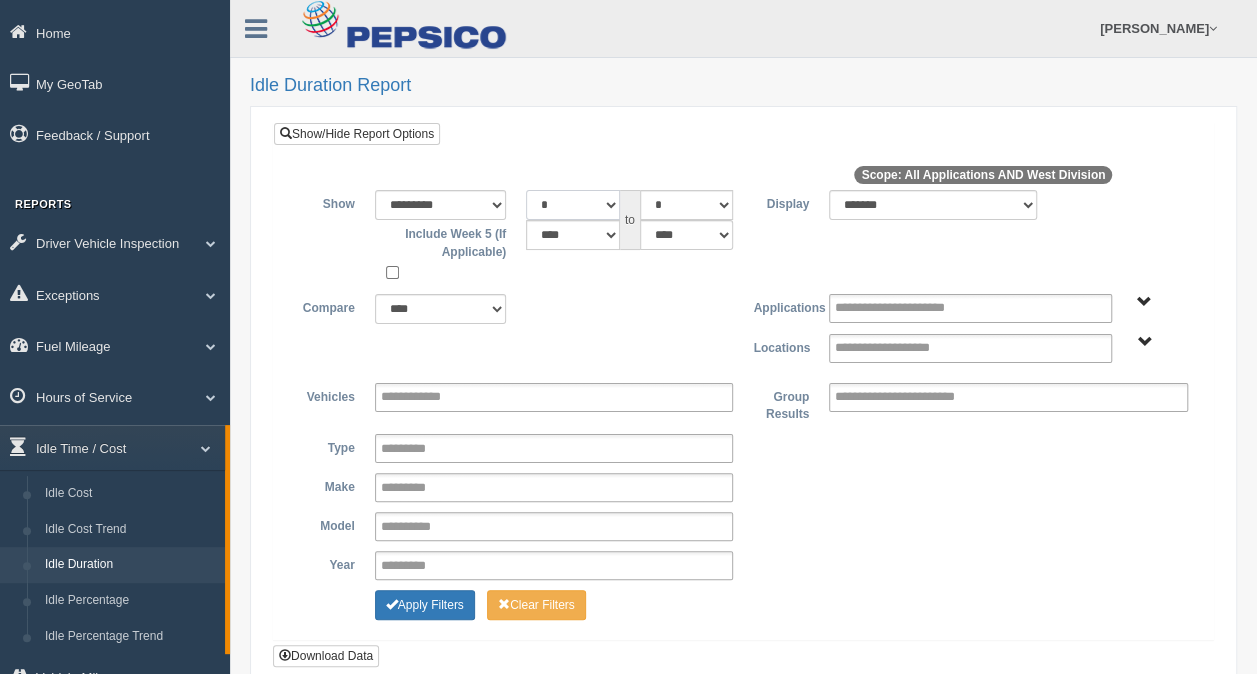 click on "*
*
*
*
*
*
*
*
*
**
**
**
**" at bounding box center (572, 205) 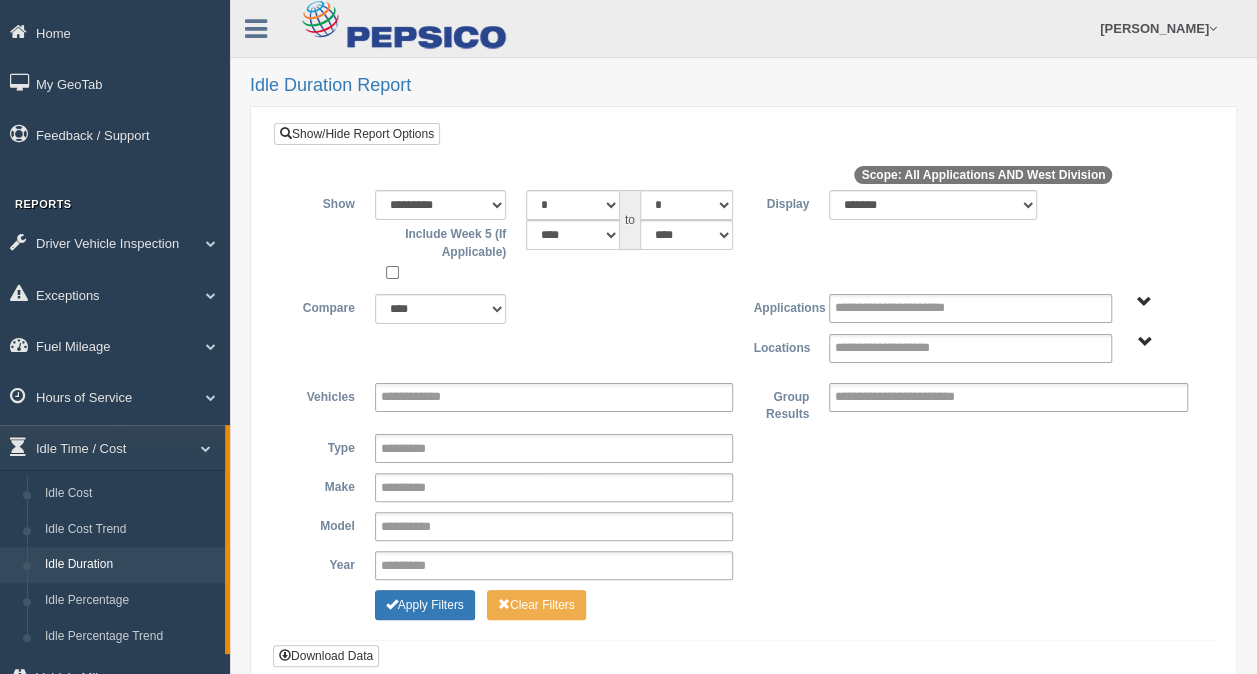 click at bounding box center (743, 178) 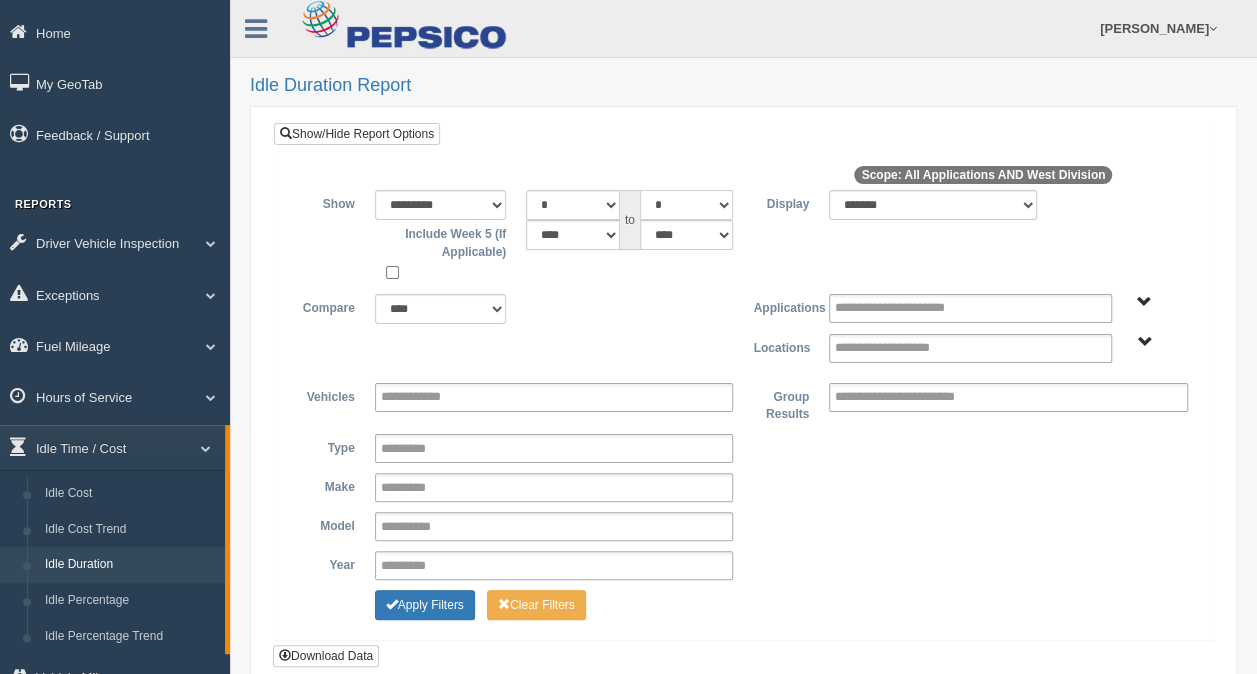 click on "*
*
*
*
*
*
*
*
*
**
**
**
**" at bounding box center [686, 205] 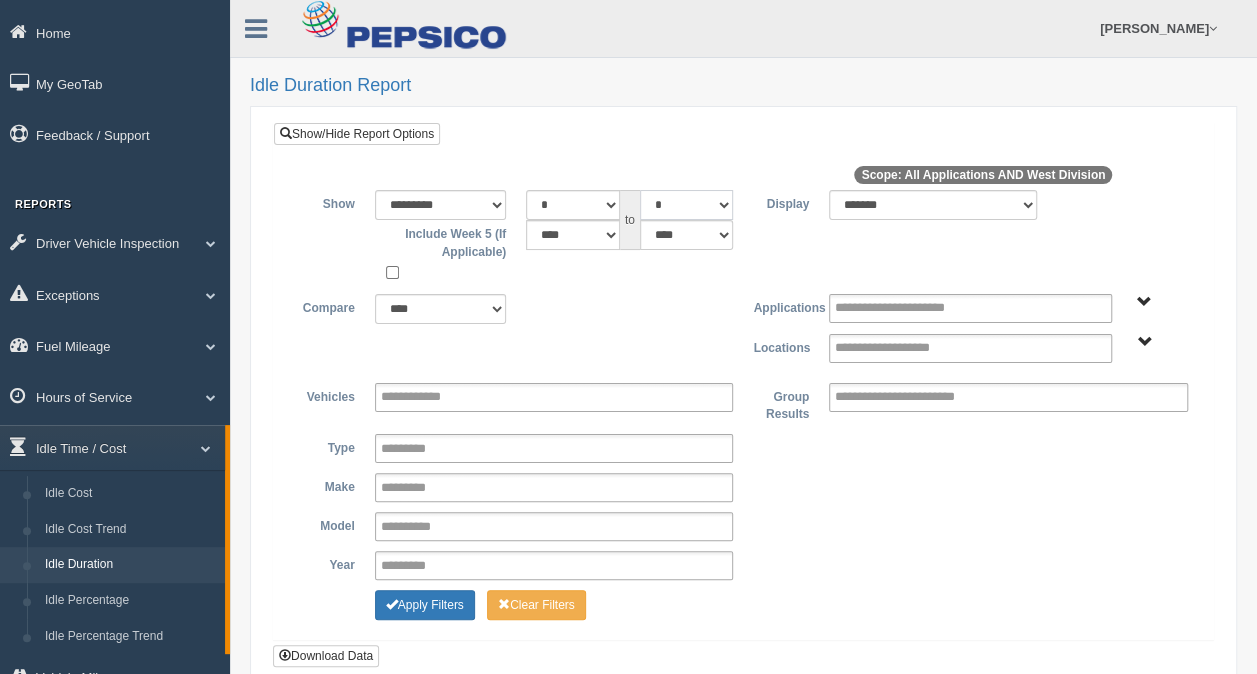 select on "*" 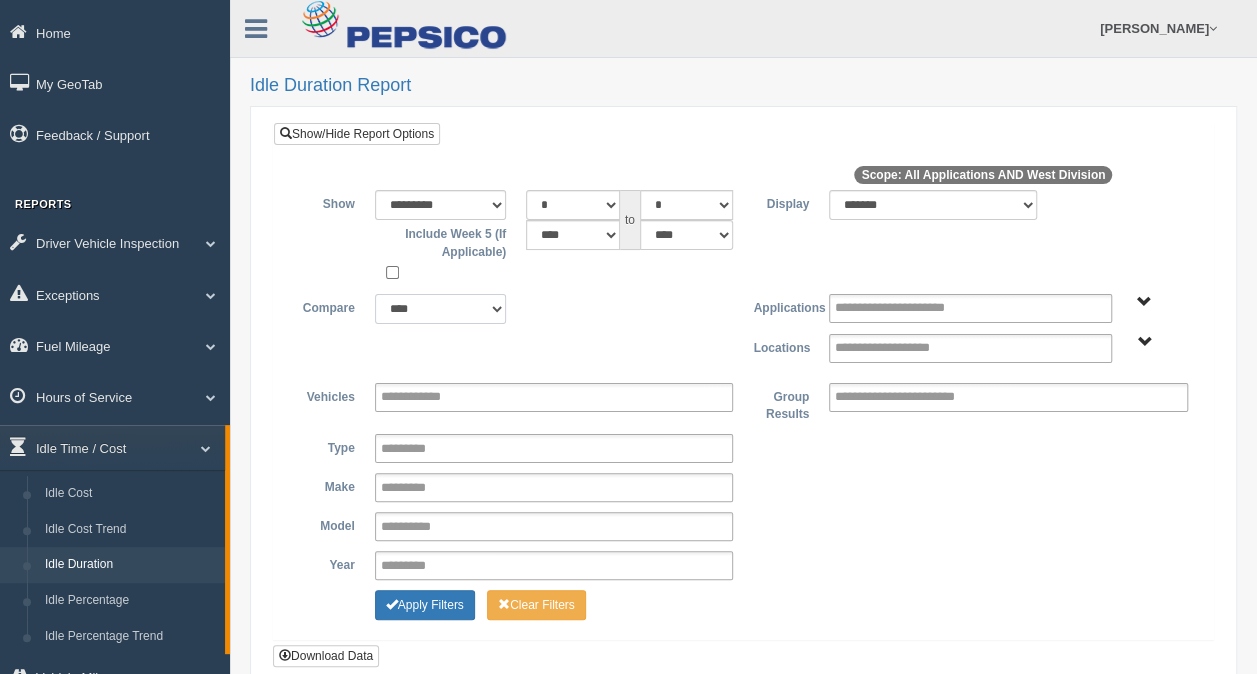 click on "**********" at bounding box center (441, 309) 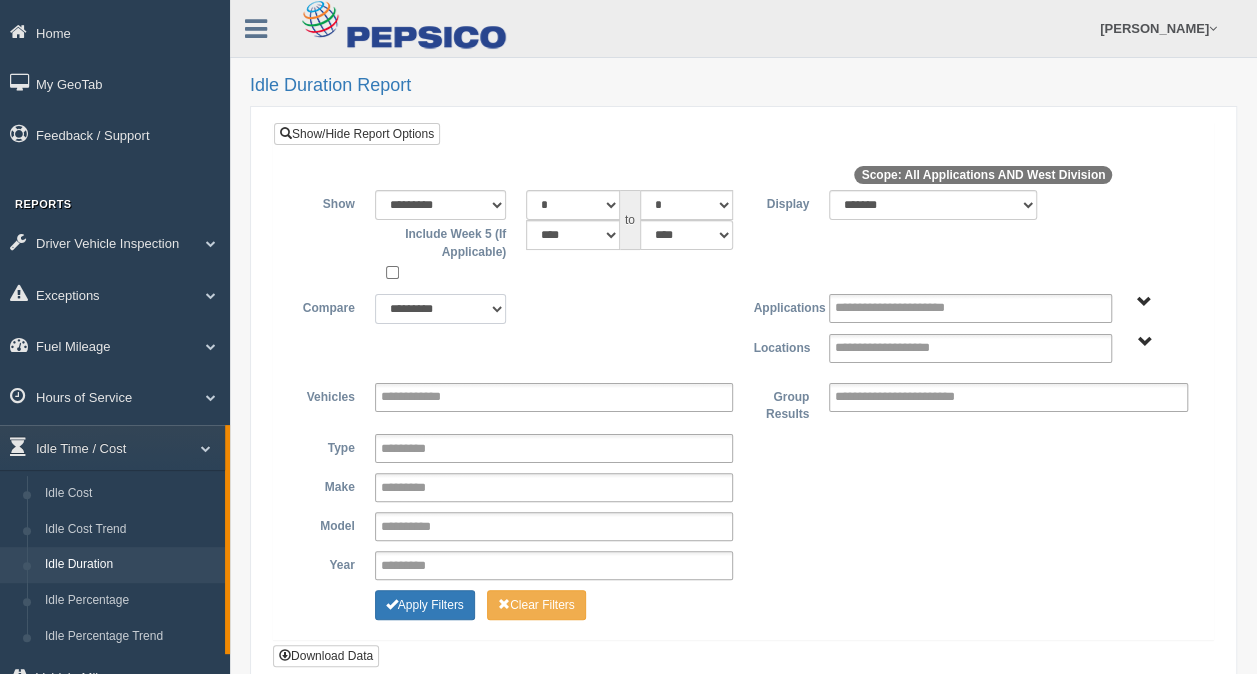 click on "**********" at bounding box center (441, 309) 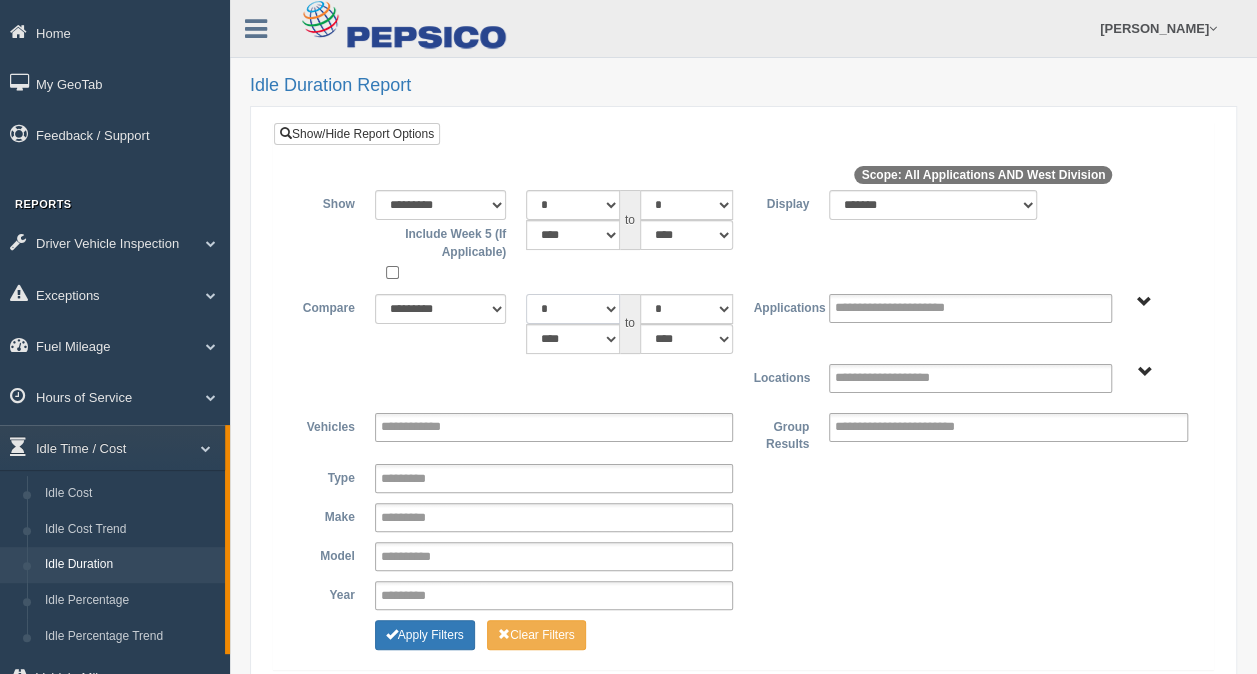 click on "*
*
*
*
*
*
*
*
*
**
**
**
**" at bounding box center [572, 309] 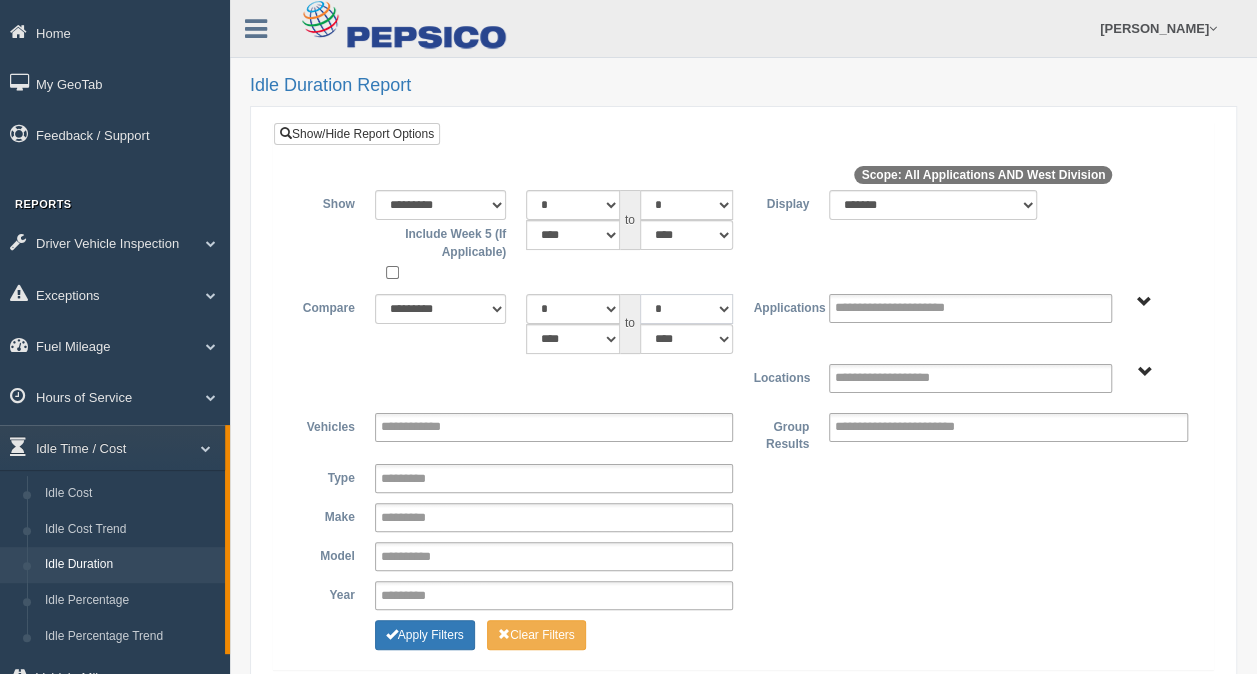click on "*
*
*
*
*
*
*
*
*
**
**
**
**" at bounding box center [686, 309] 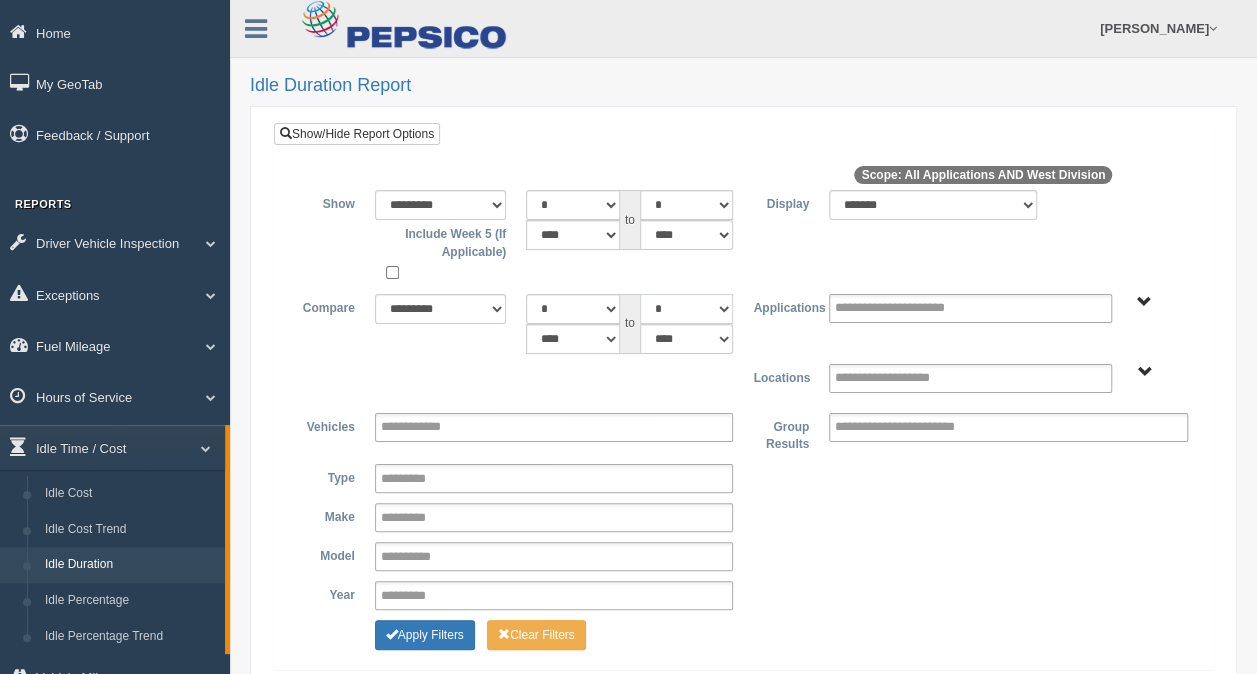 select on "*" 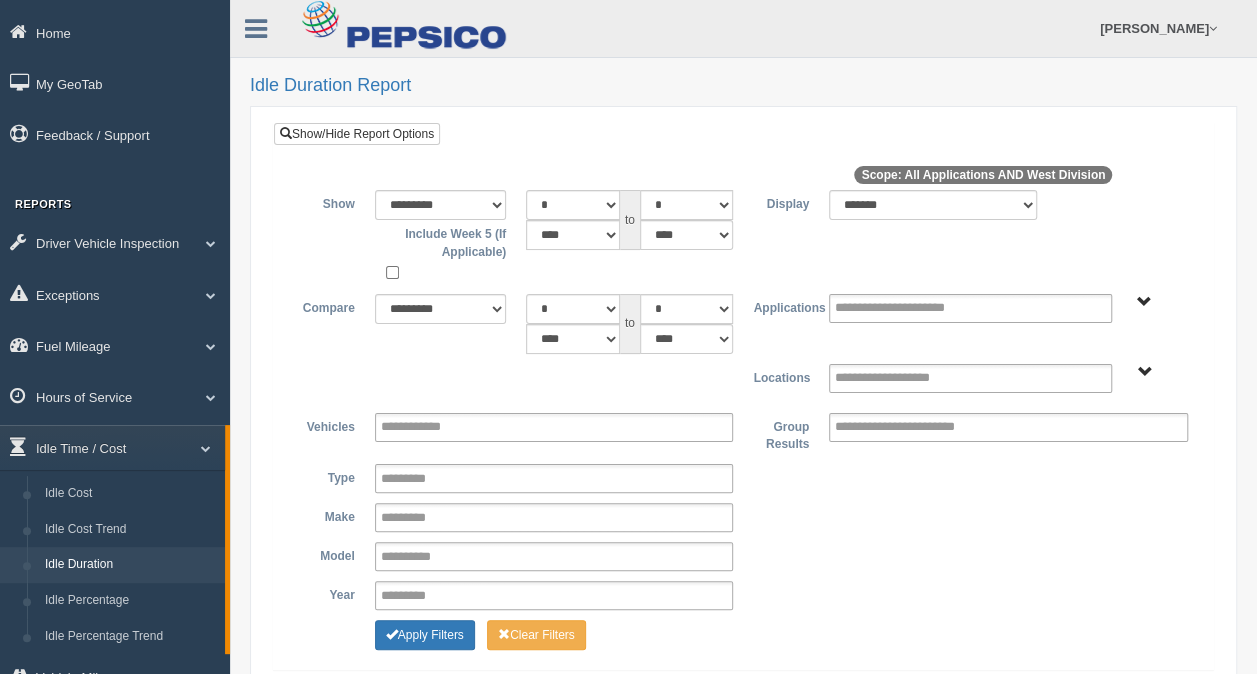type 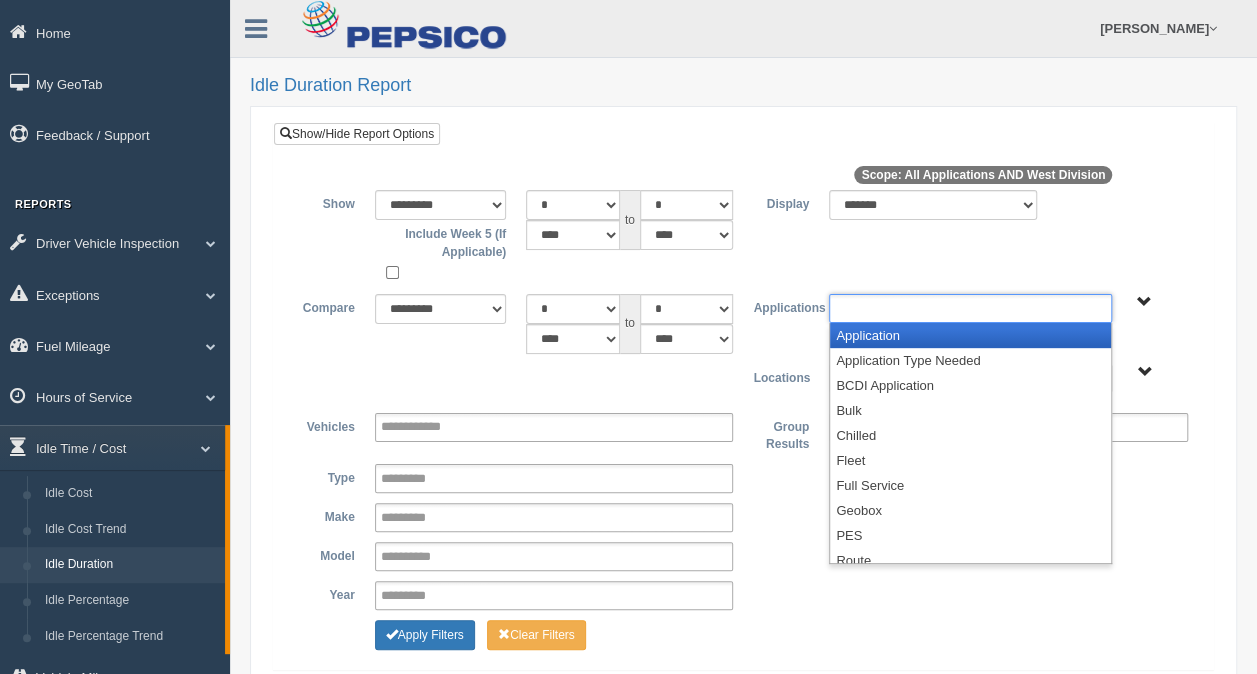 click at bounding box center (970, 308) 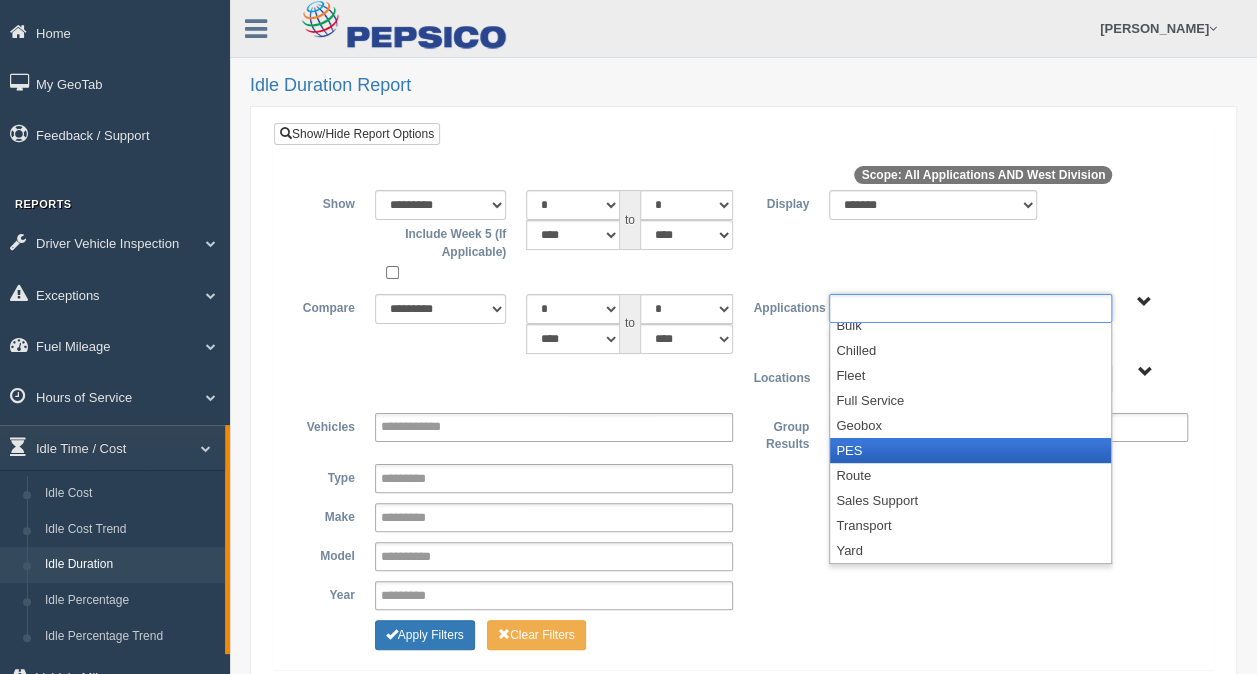 click on "PES" at bounding box center [970, 450] 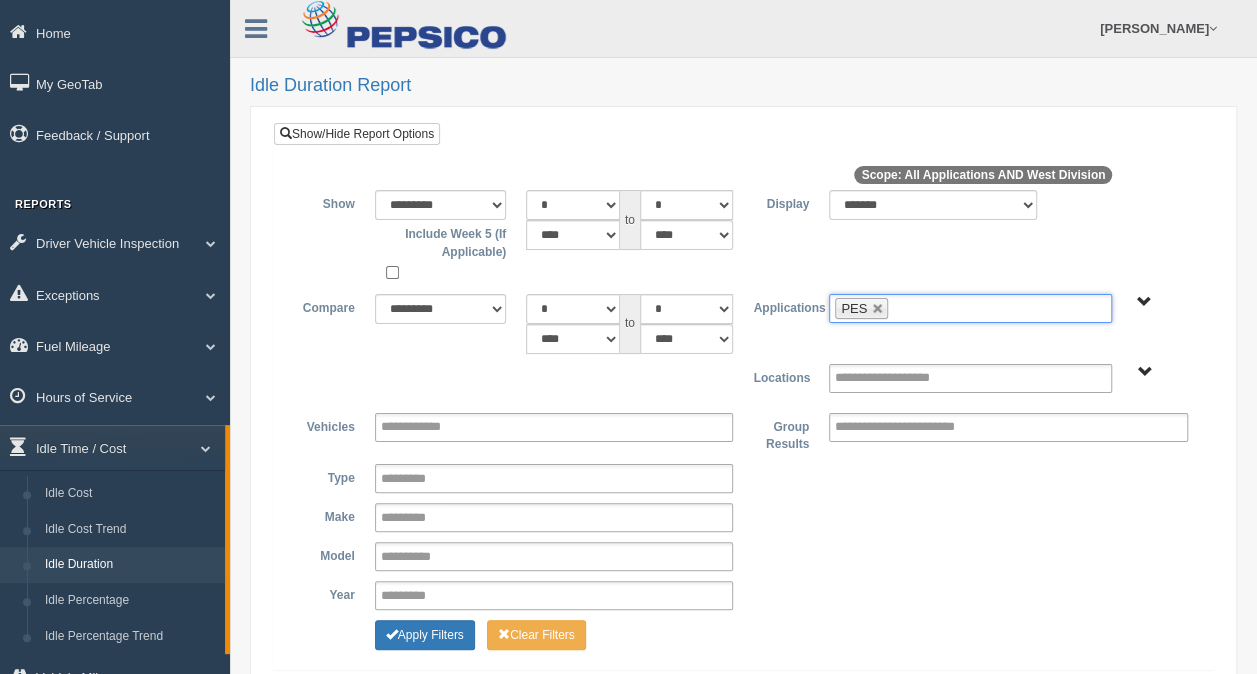 scroll, scrollTop: 60, scrollLeft: 0, axis: vertical 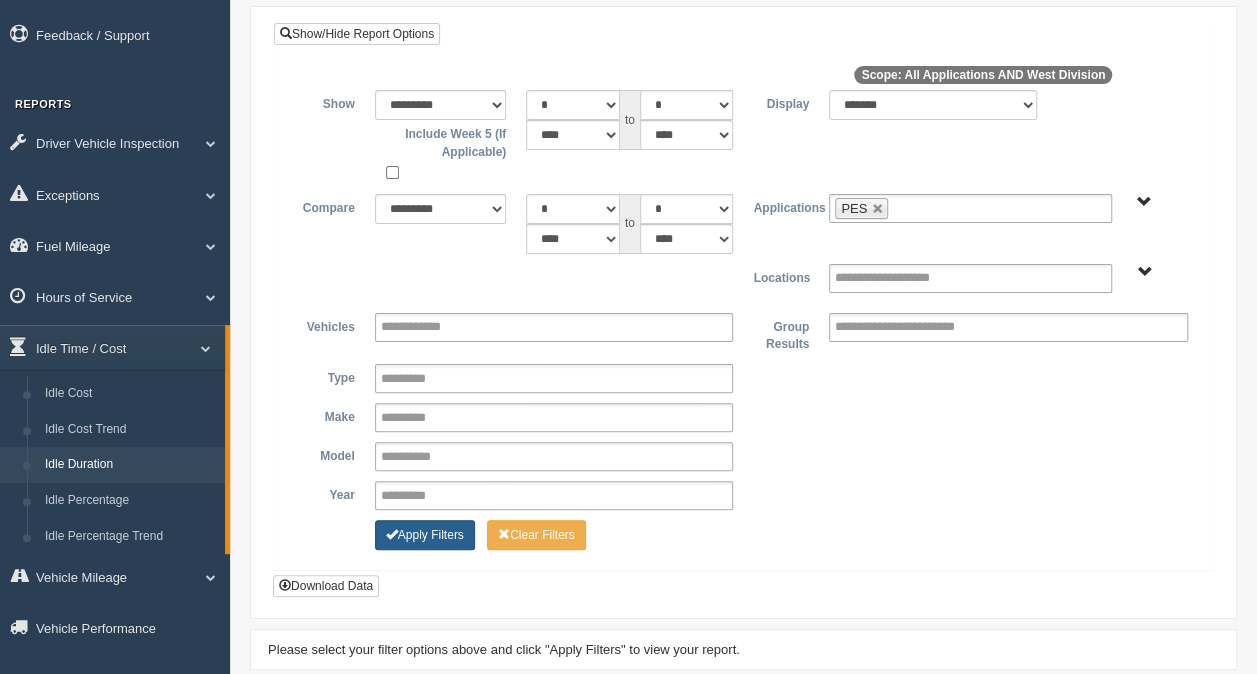 click on "Apply Filters" at bounding box center [425, 535] 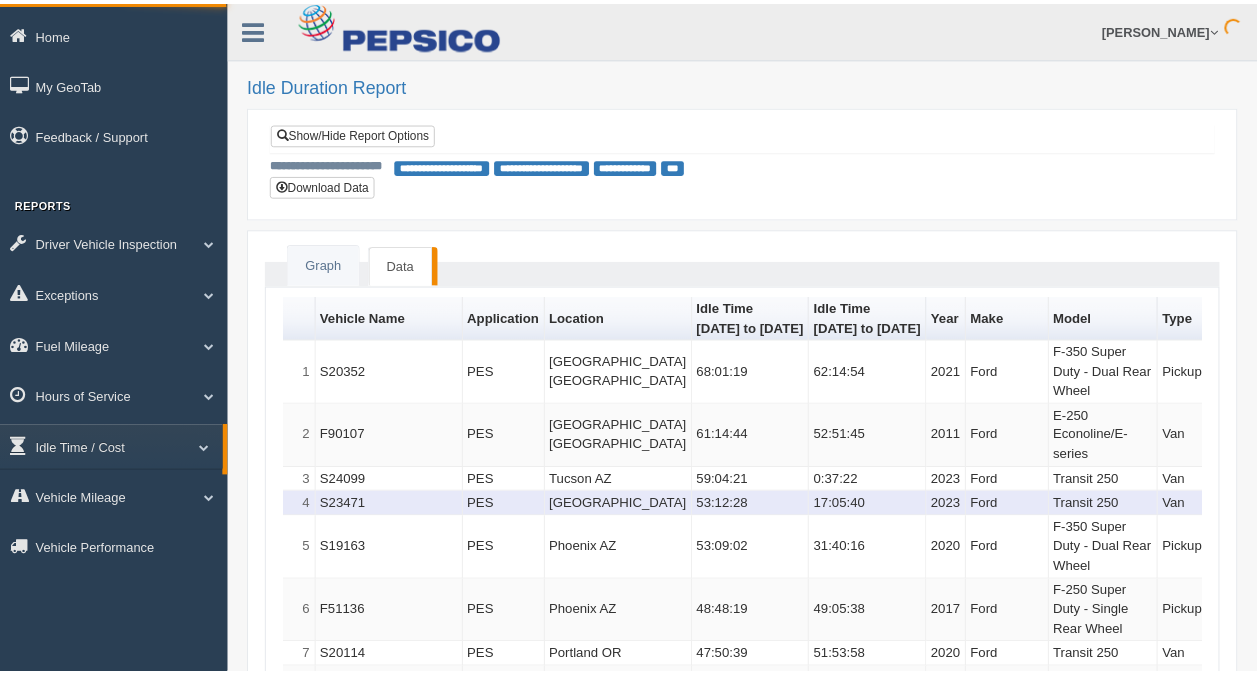 scroll, scrollTop: 0, scrollLeft: 0, axis: both 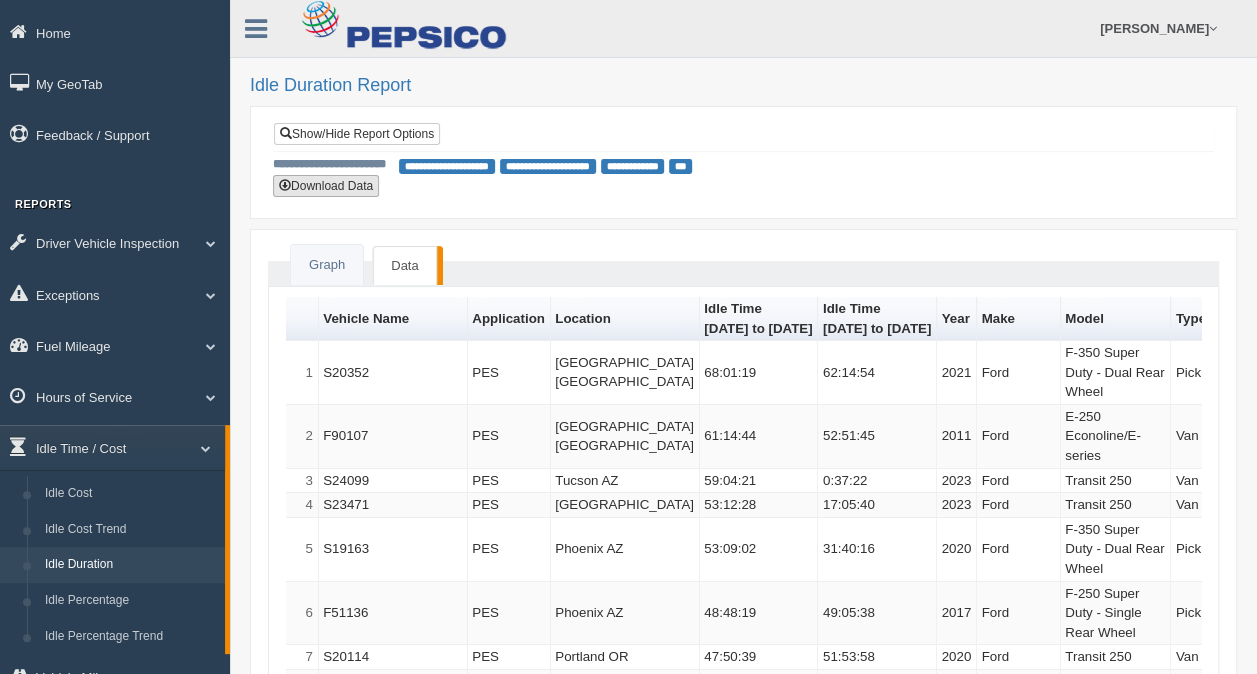 click on "Download Data" at bounding box center (326, 186) 